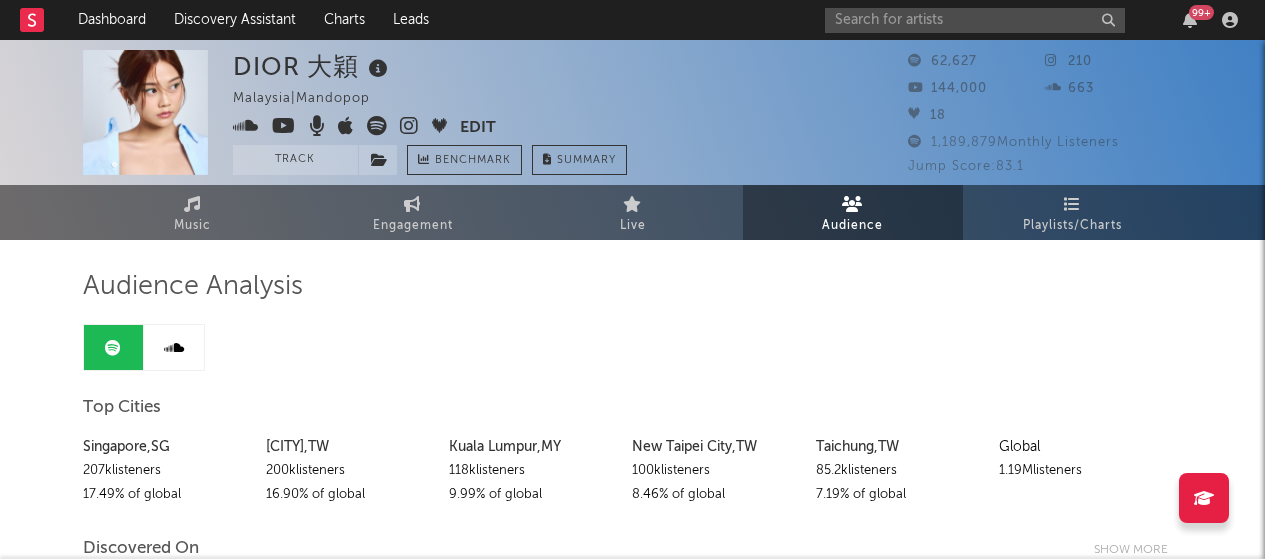 scroll, scrollTop: 0, scrollLeft: 0, axis: both 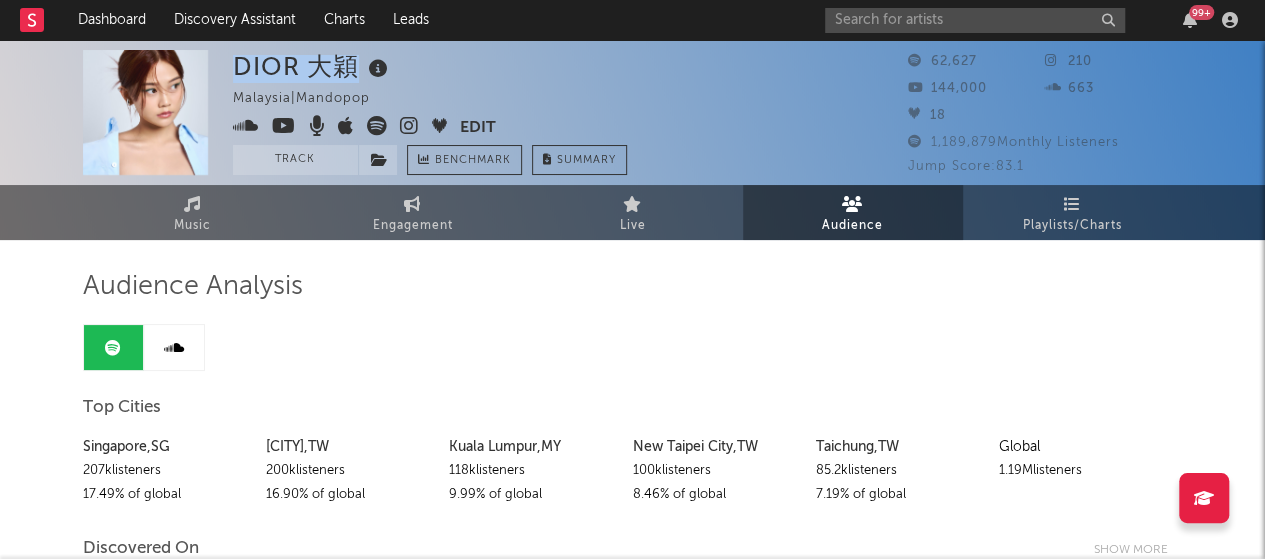 drag, startPoint x: 354, startPoint y: 71, endPoint x: 237, endPoint y: 72, distance: 117.00427 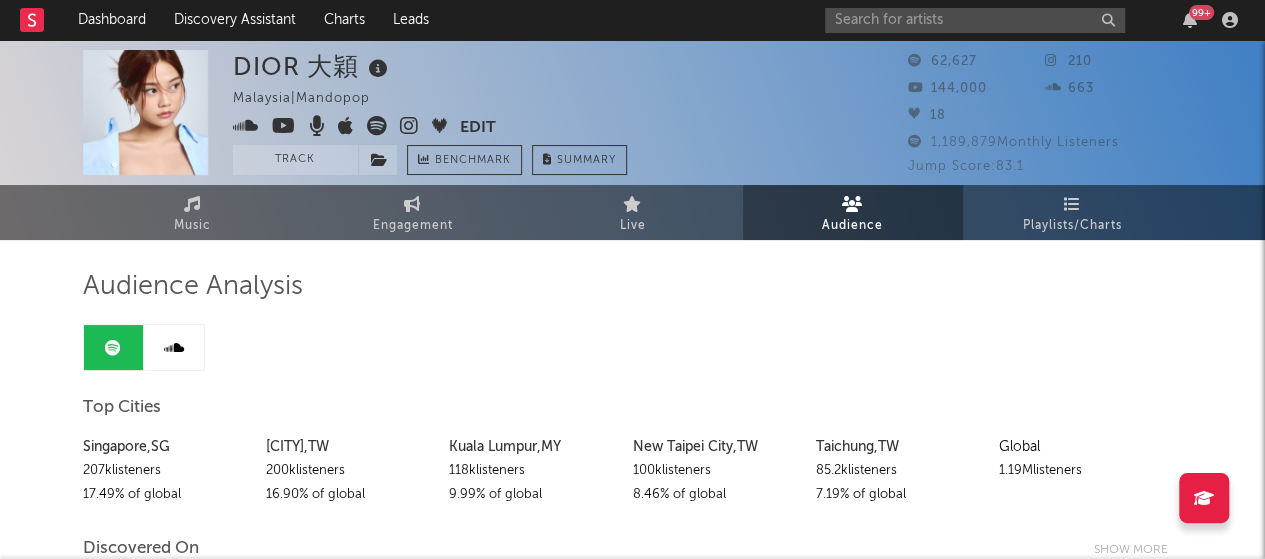 click on "Audience Analysis Top Cities Singapore , [STATE] 207k listeners 17.49 % of global Taipei , [STATE] 200k listeners 16.90 % of global Kuala Lumpur , [STATE] 118k listeners 9.99 % of global New Taipei City , [STATE] 100k listeners 8.46 % of global Taichung , [STATE] 85.2k listeners 7.19 % of global Global 1.19M listeners Discovered On Show more 最Hit華語榜 最新最 HITO 的華語流行歌曲就在這立即收聽！Cover: 張遠 抖音Douyin热门歌曲2025 🤍 有一种遗憾叫我们，看着我的眼睛说，跳楼机，雨天 -en，妥协，若月亮没来，根本你不懂得爱我，你是我的风景，5:20am, 抖音热门歌曲2024, chinese songs douyin playlist， 我期待的不是雪， 友谊长存，未必，最后一页, 如果爱忘了，不在 高人氣金曲 這些歌還很紅也！已經不只一年了？高人氣金曲讓你一路聽下去！Cover: 高爾宣 (OSN) x 派偉俊 (Patrick Brasca) This Is DIOR 大穎 This is DIOR 大穎. The essential tracks, all in one playlist. Mandopop Hits Rank Rank 1 2" at bounding box center (633, 1734) 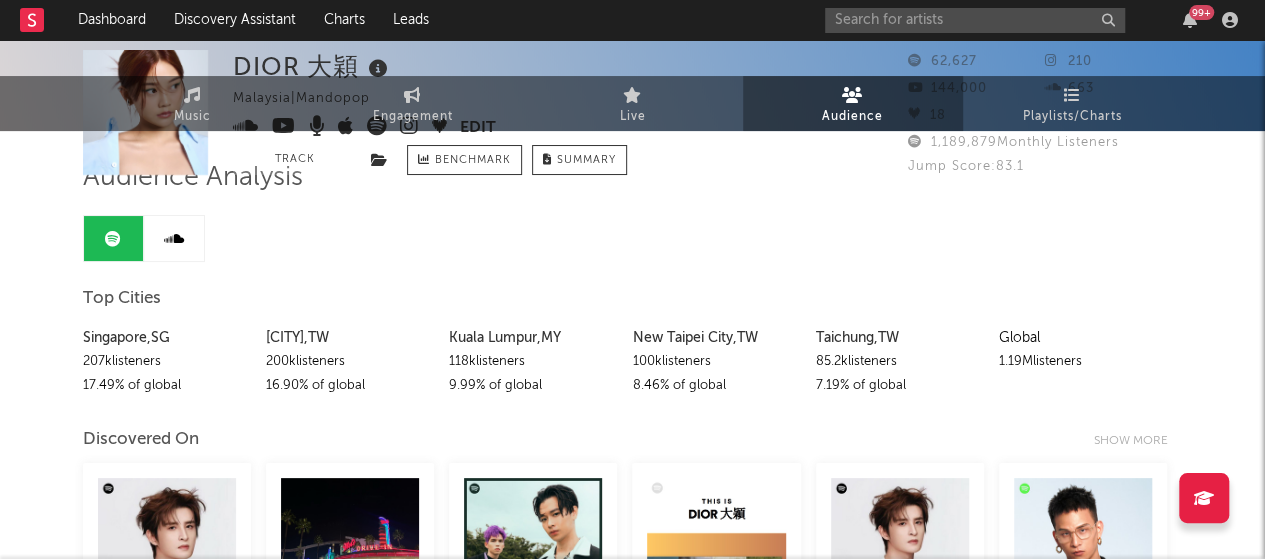 scroll, scrollTop: 0, scrollLeft: 0, axis: both 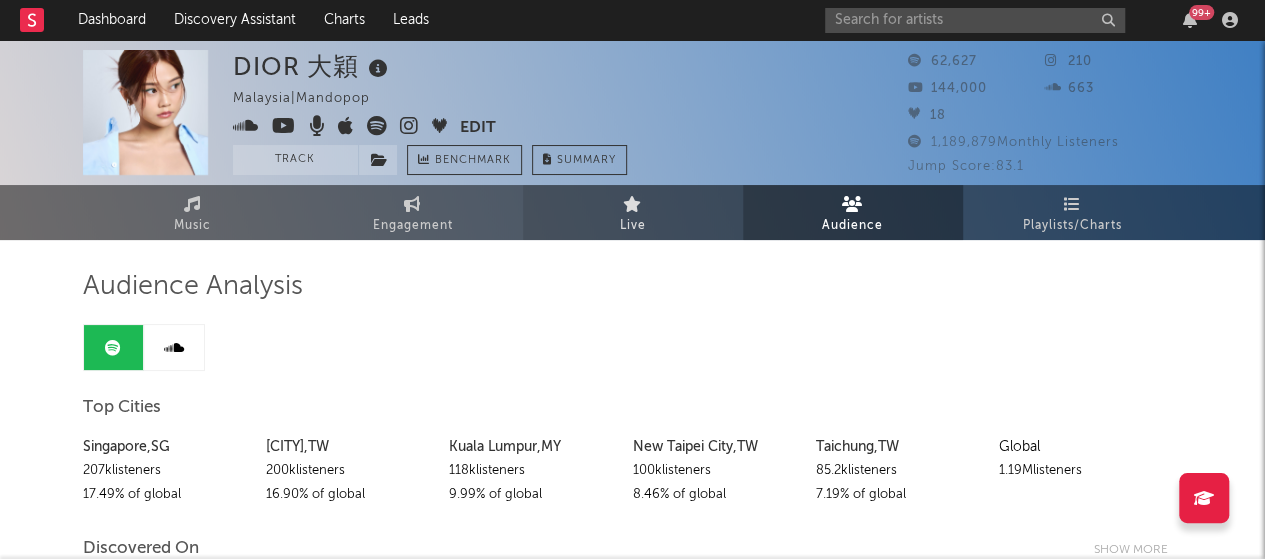 click on "Live" at bounding box center (633, 212) 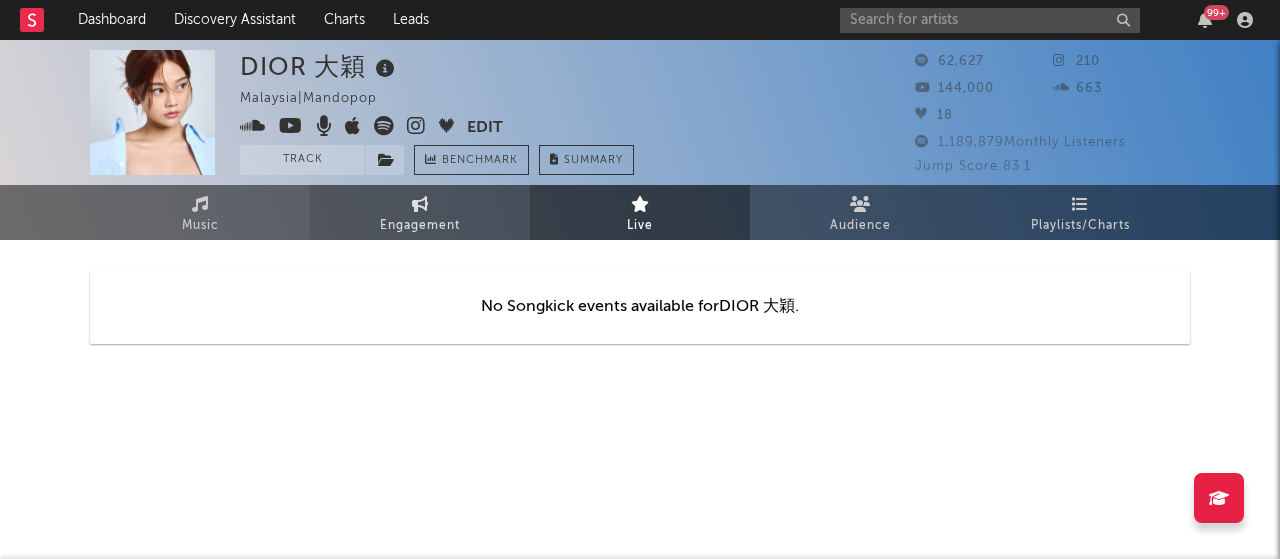 click on "Engagement" at bounding box center [420, 212] 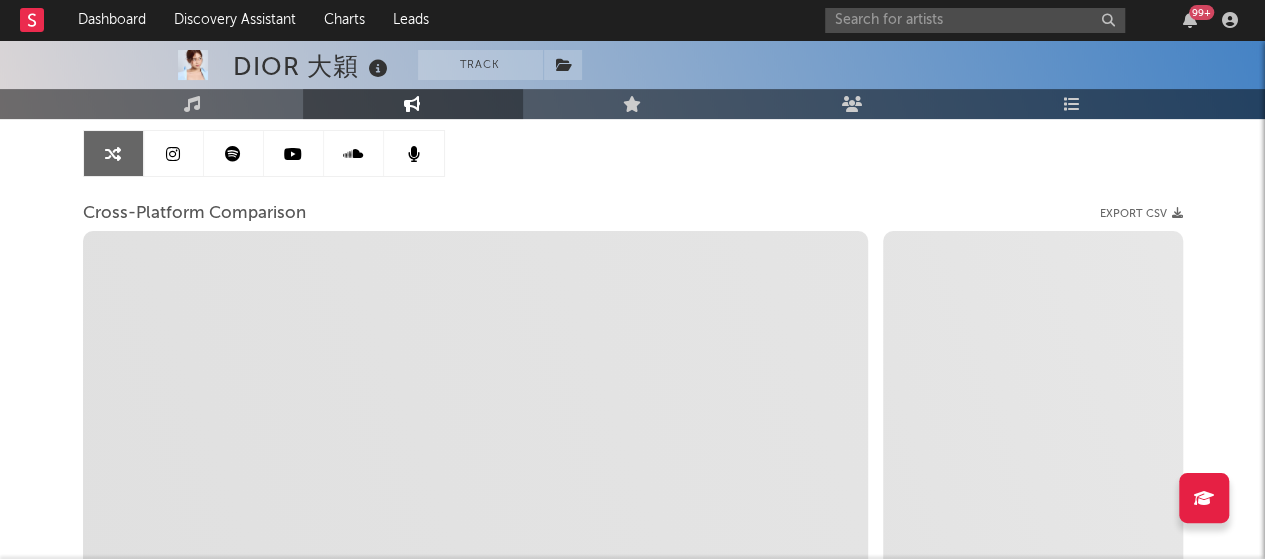 scroll, scrollTop: 196, scrollLeft: 0, axis: vertical 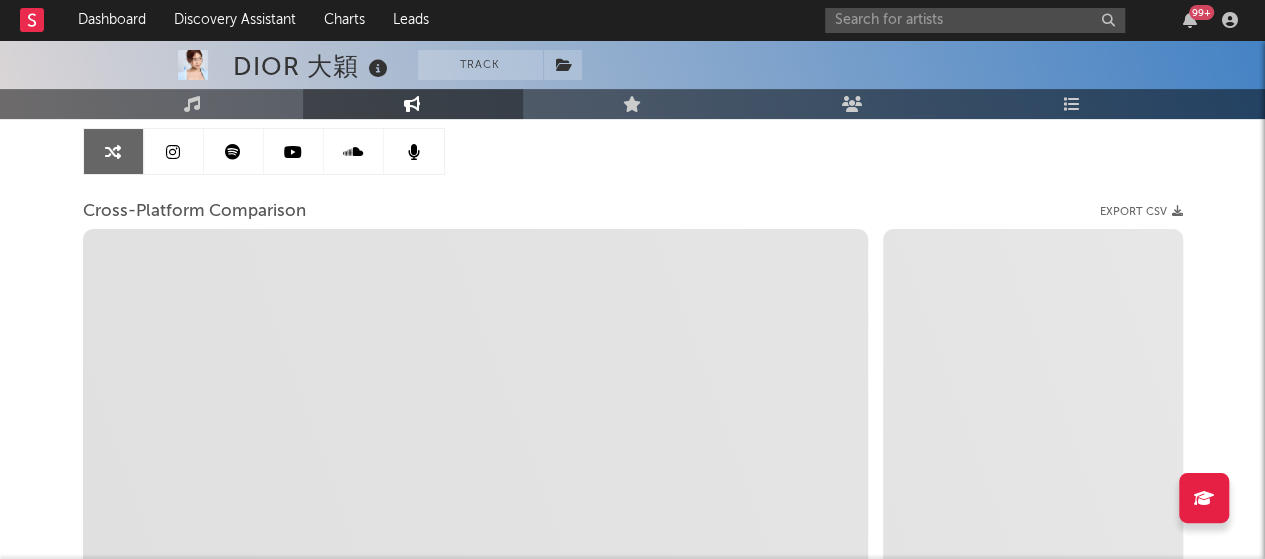 click at bounding box center (173, 152) 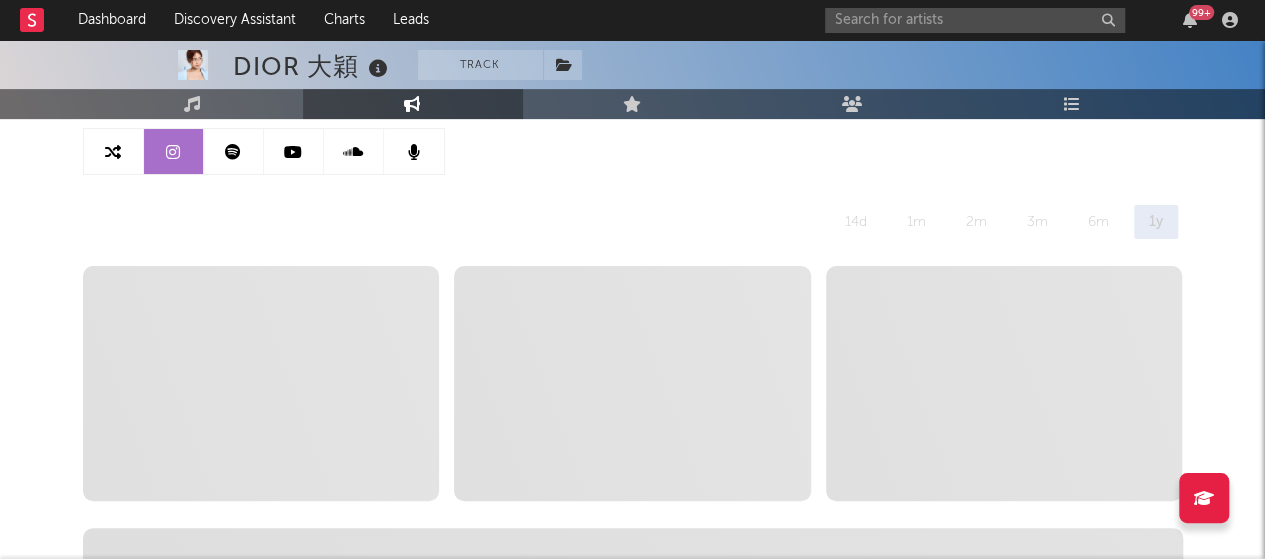 select on "6m" 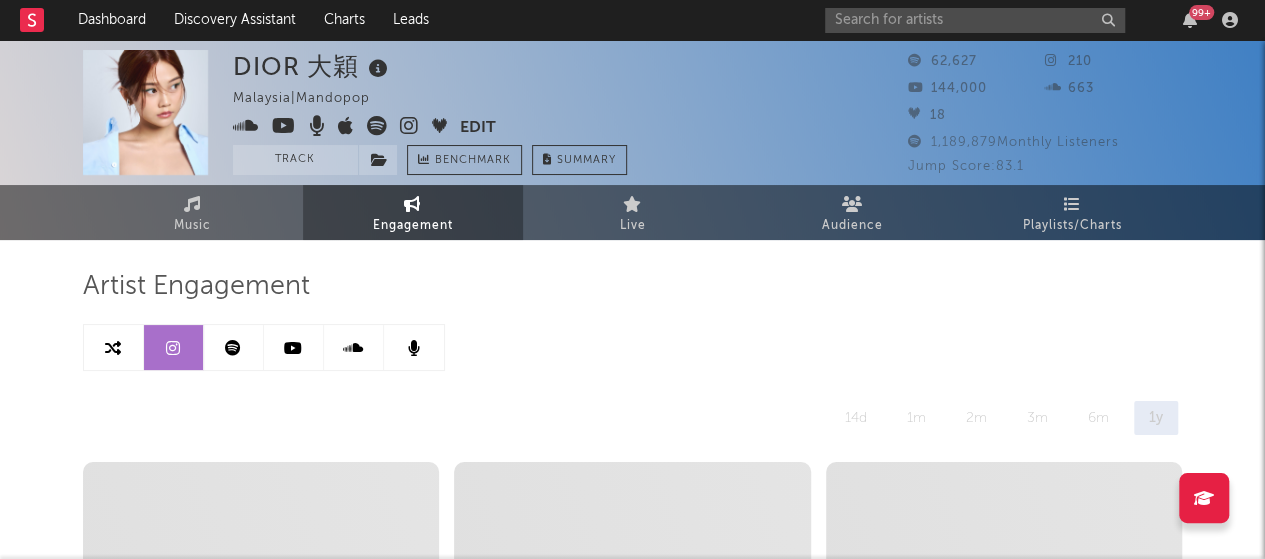 scroll, scrollTop: 220, scrollLeft: 0, axis: vertical 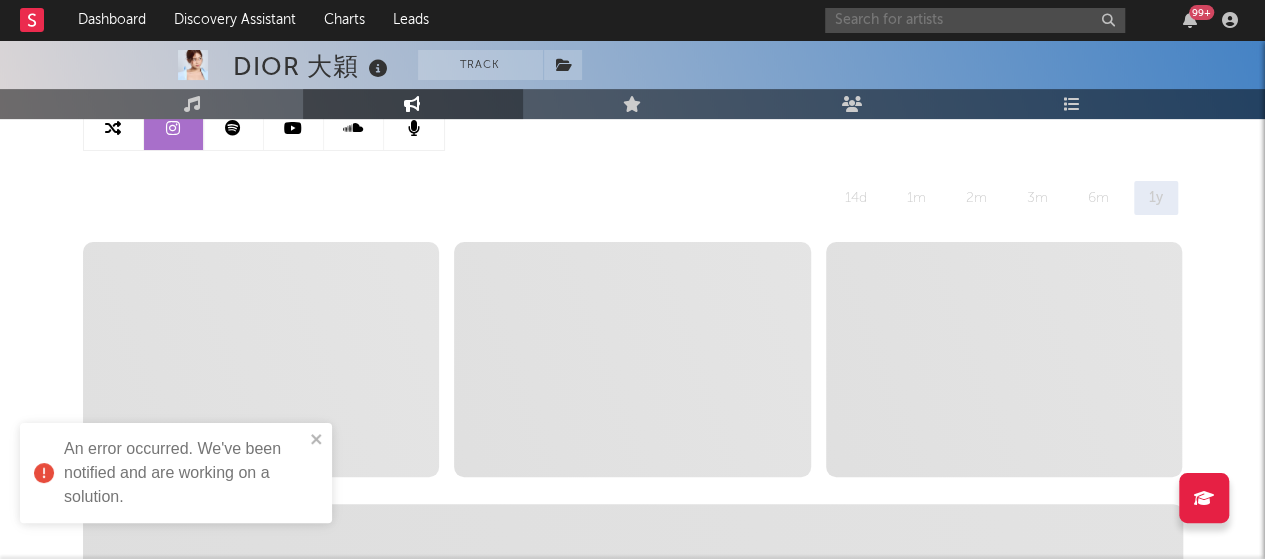 click at bounding box center (975, 20) 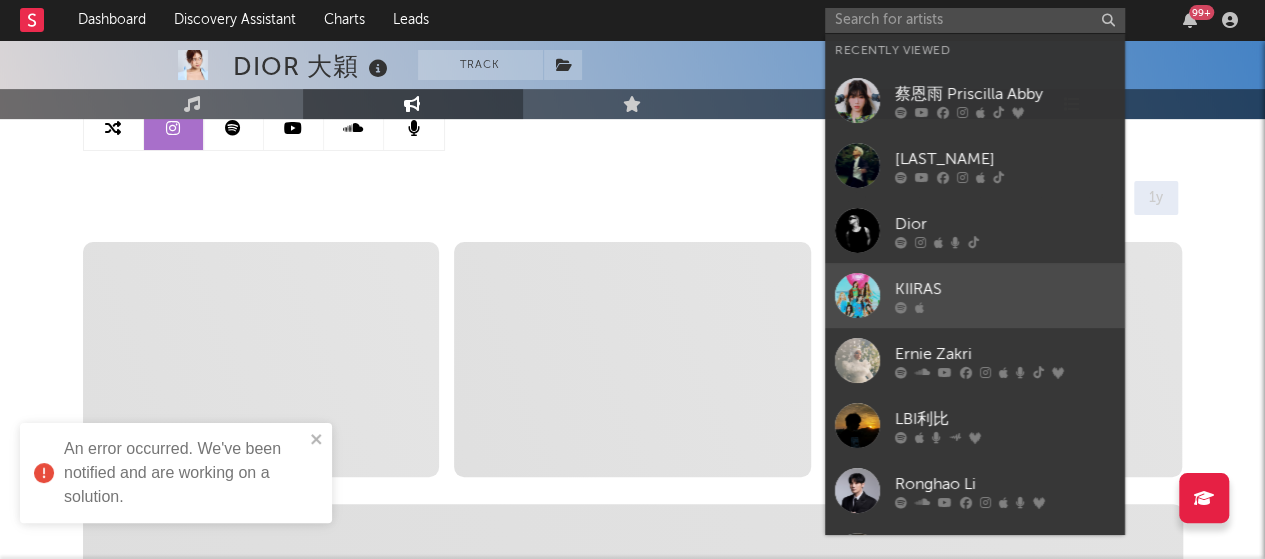 click on "KIIRAS" at bounding box center [1005, 289] 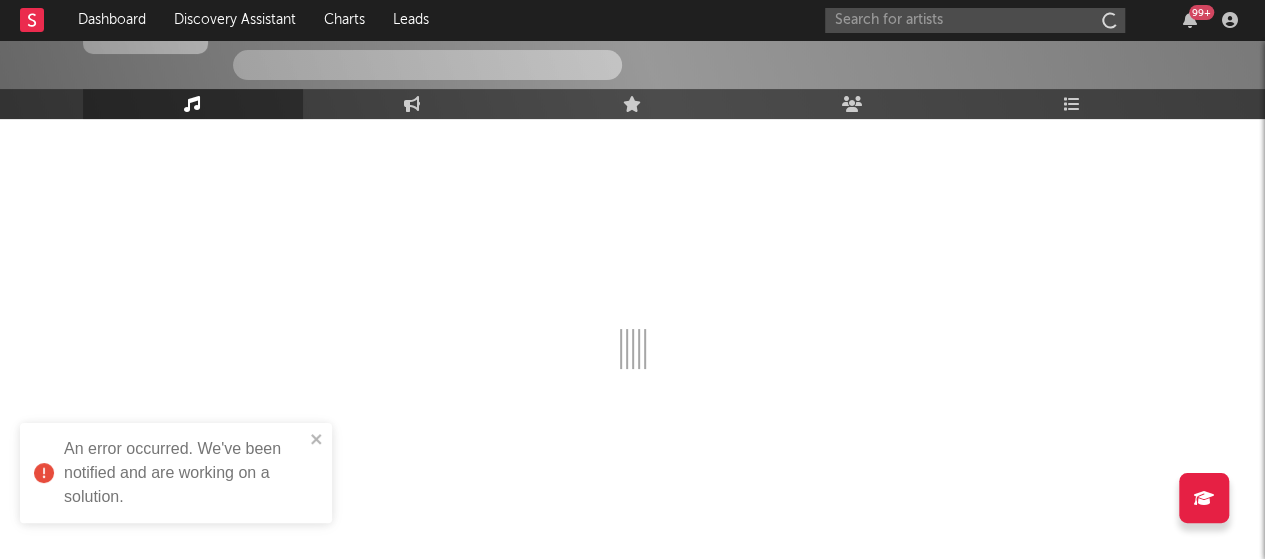 scroll, scrollTop: 136, scrollLeft: 0, axis: vertical 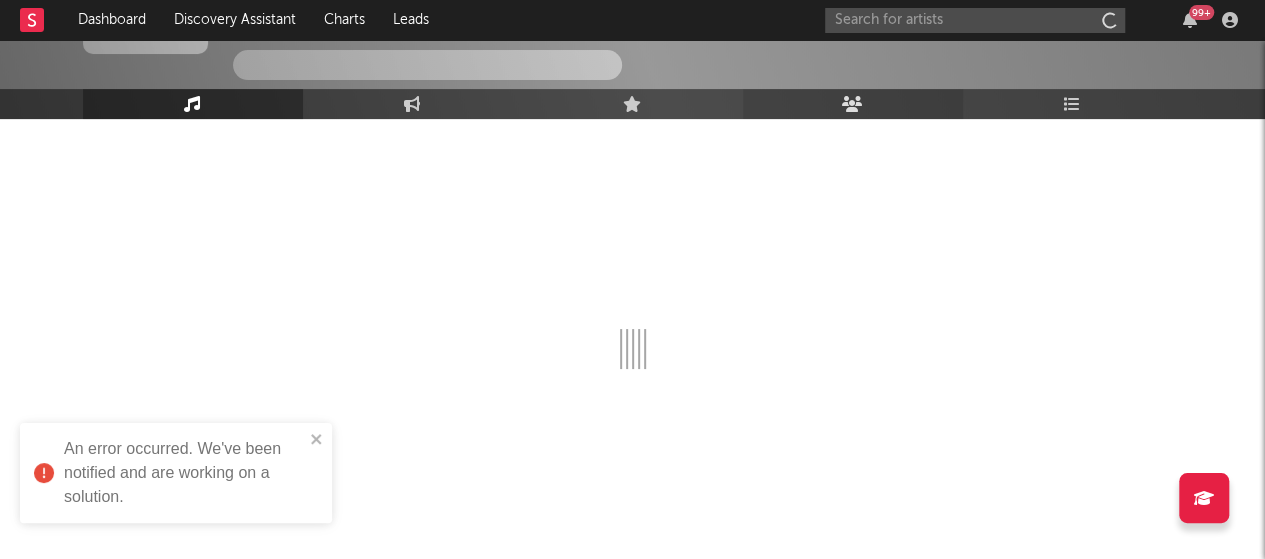 click on "Audience" at bounding box center (853, 104) 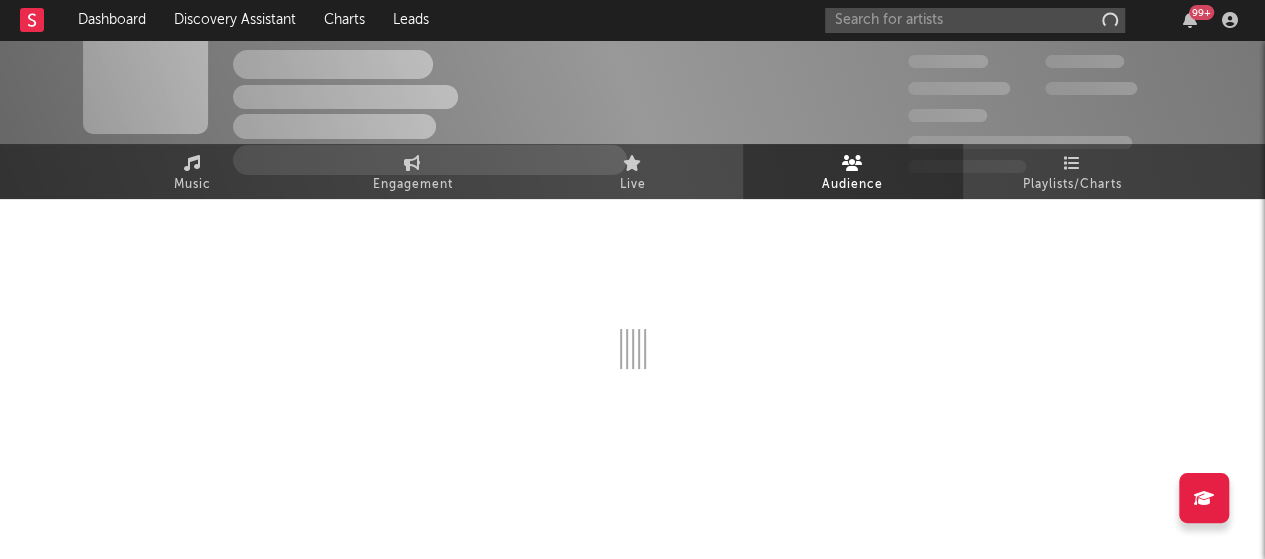 scroll, scrollTop: 40, scrollLeft: 0, axis: vertical 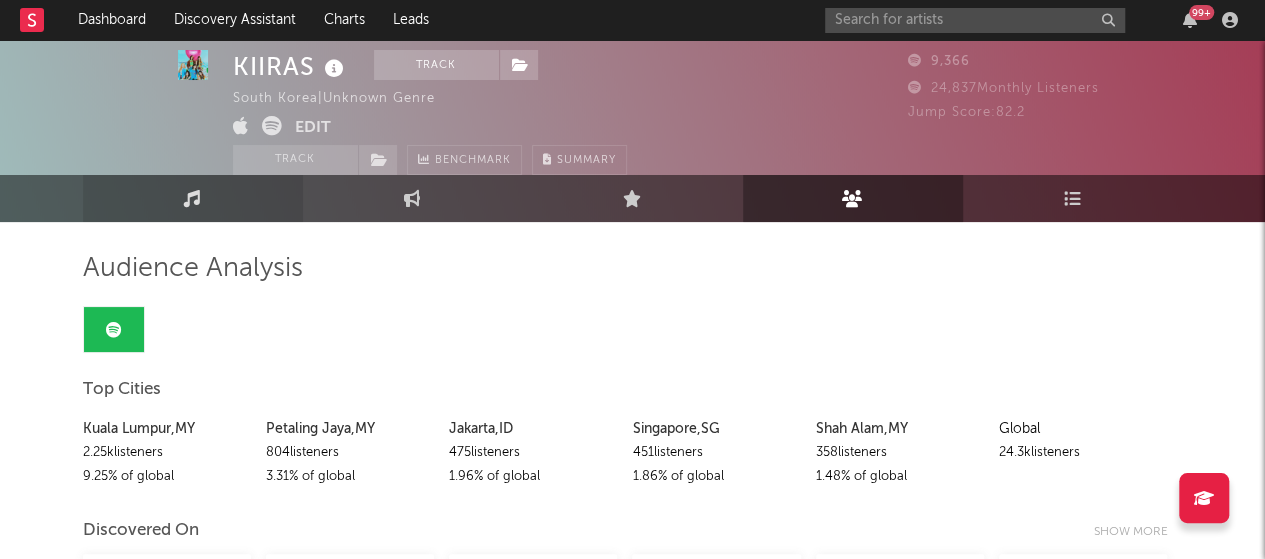 click on "Music" at bounding box center (193, 198) 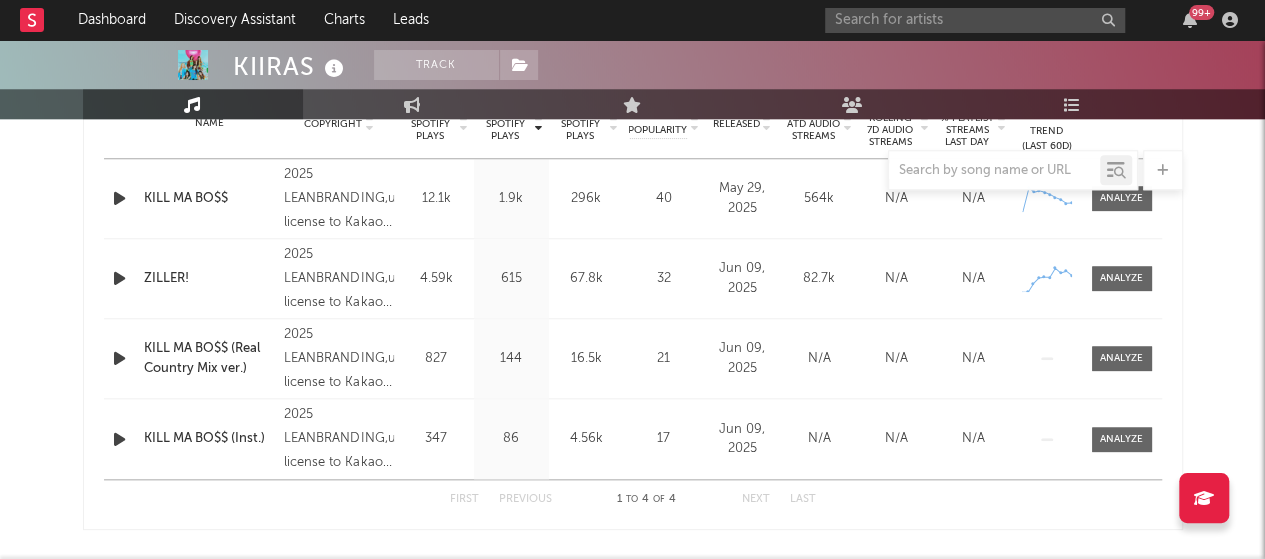 scroll, scrollTop: 840, scrollLeft: 0, axis: vertical 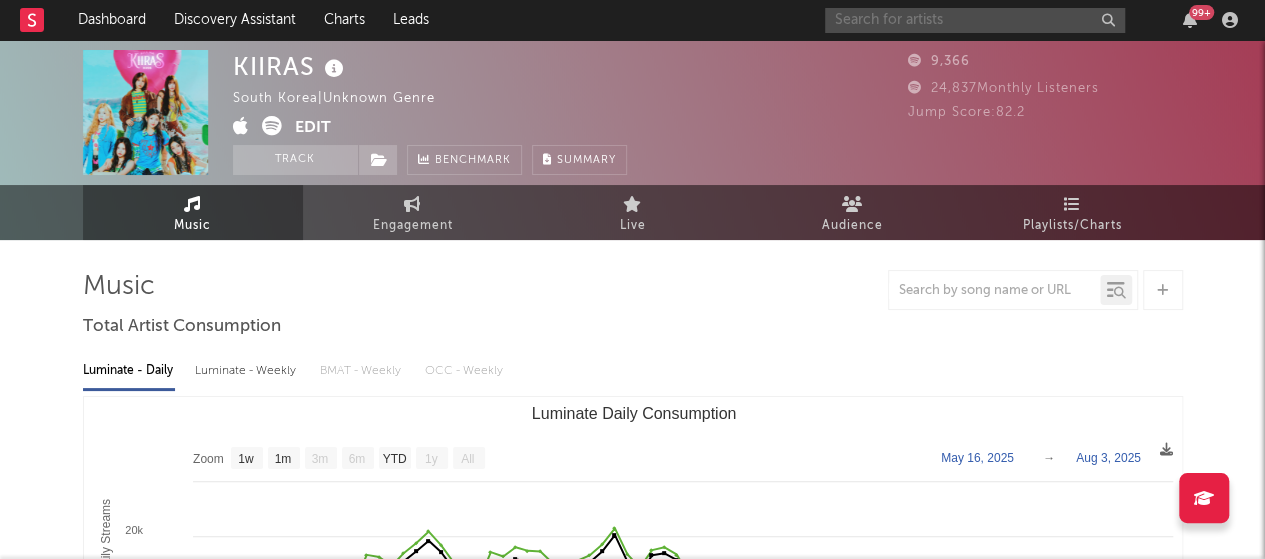 click at bounding box center (975, 20) 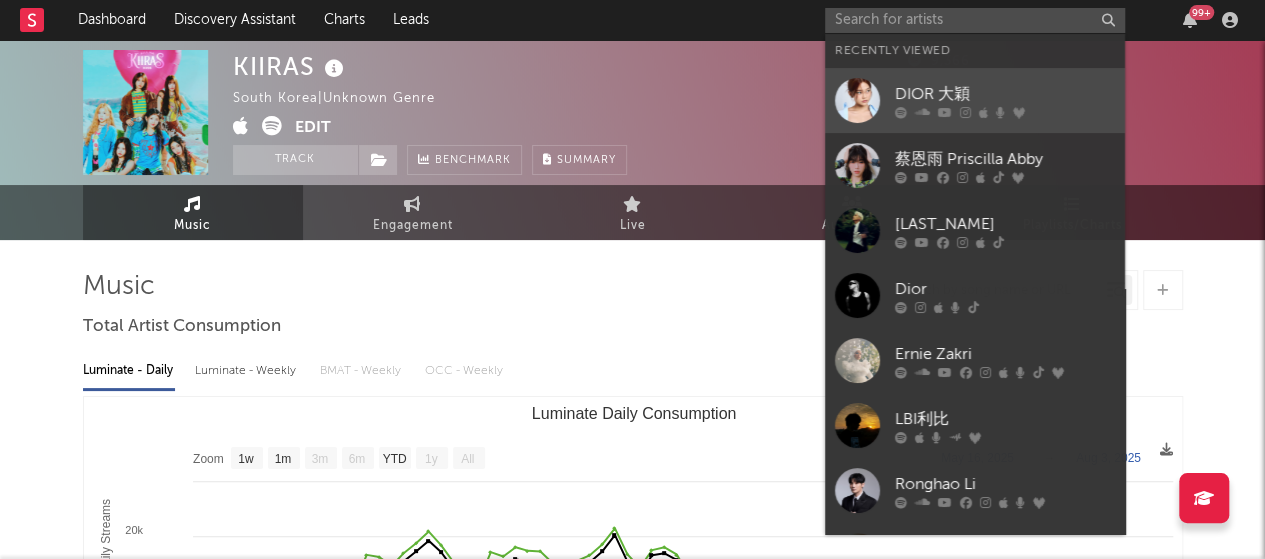 click on "DIOR 大穎" at bounding box center [1005, 94] 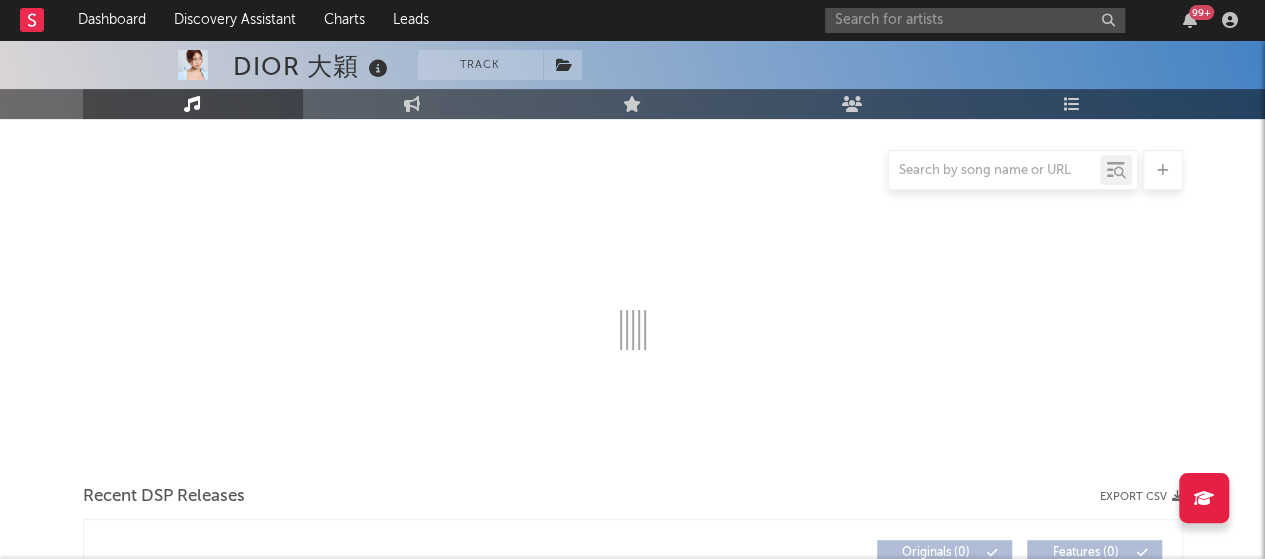 scroll, scrollTop: 197, scrollLeft: 0, axis: vertical 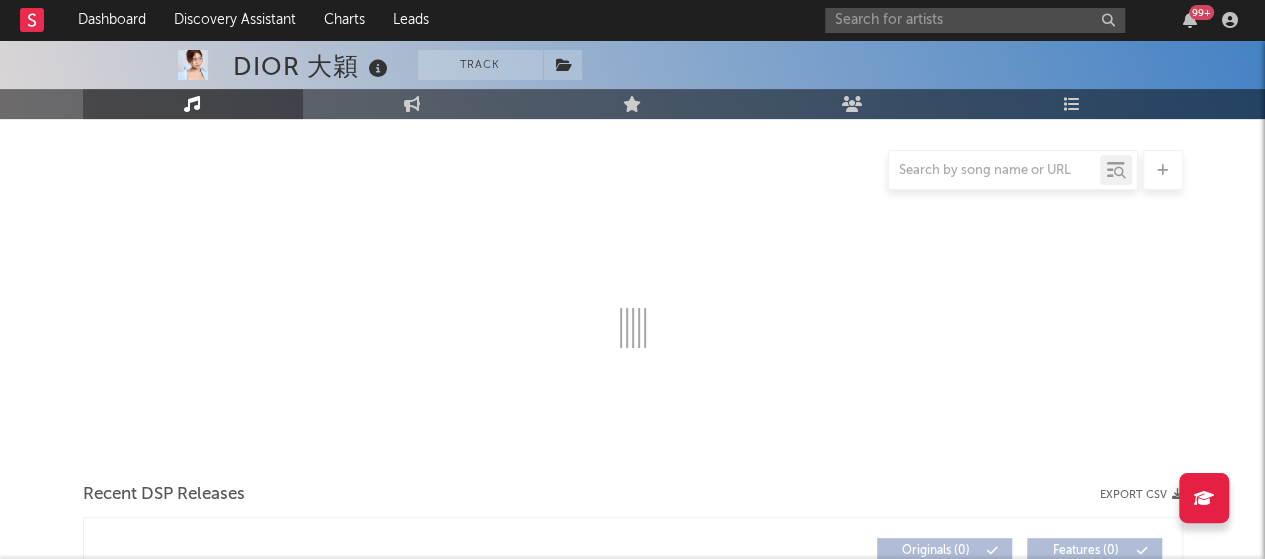 select on "6m" 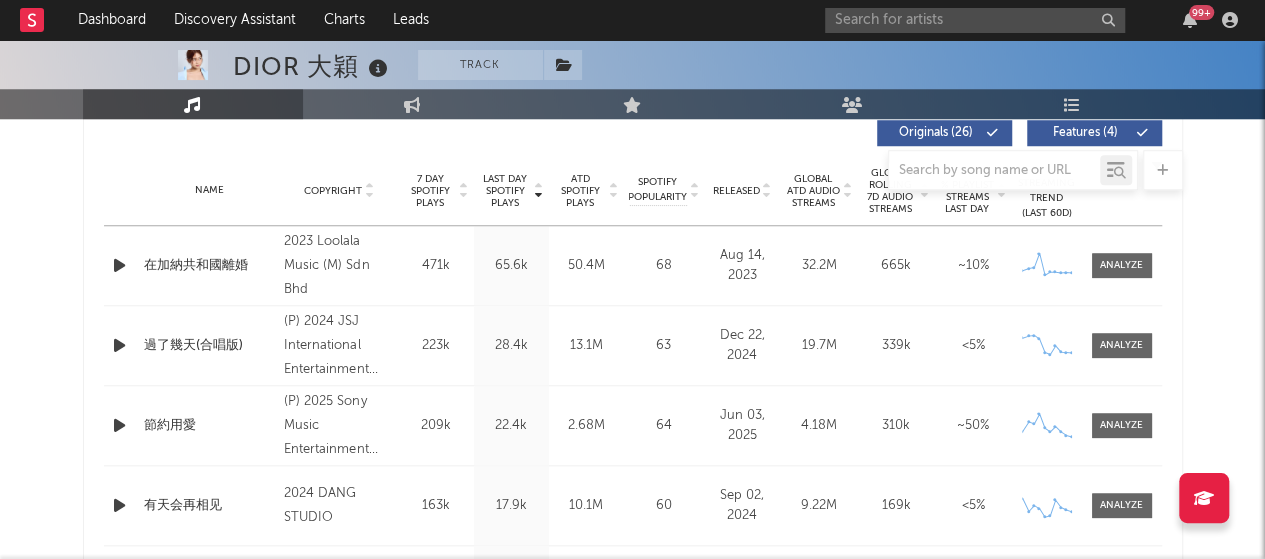 scroll, scrollTop: 771, scrollLeft: 0, axis: vertical 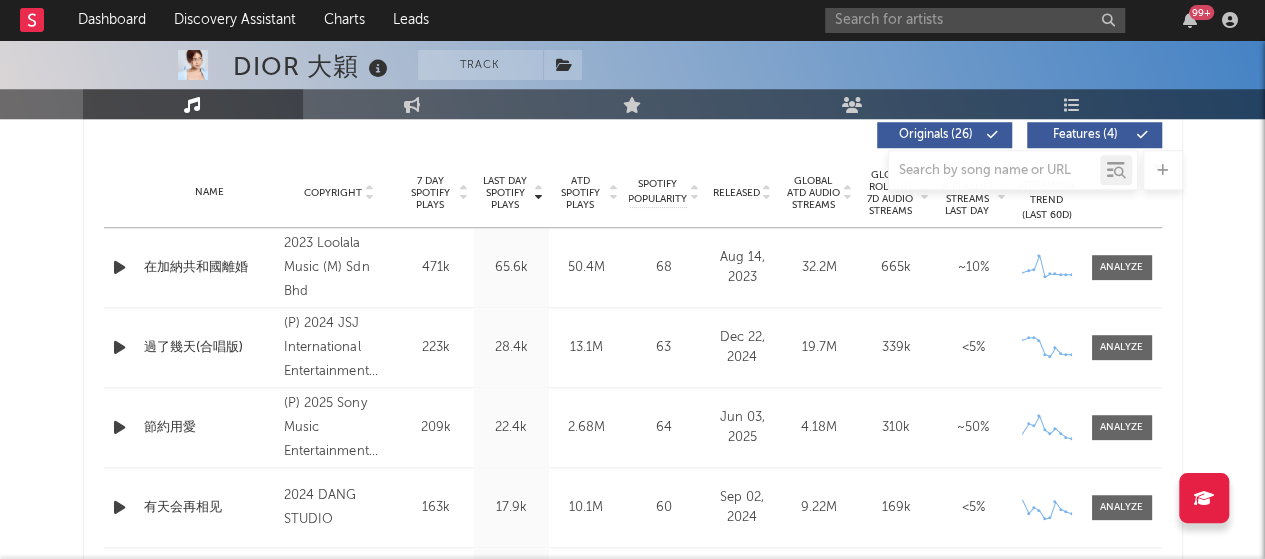 click on "DIOR [LAST_NAME] Track Malaysia | Mandopop Edit Track Benchmark Summary 62,627 210 144,000 663 18 1,189,879 Monthly Listeners Jump Score: 83.1 Music Engagement Live Audience Playlists/Charts Music Total Artist Consumption Luminate - Daily Luminate - Weekly BMAT - Weekly OCC - Weekly Zoom 1w 1m 3m 6m YTD 1y All 2025-02-03 2025-08-03 Created with Highcharts 10.3.3 Luminate Daily Streams Luminate Daily Consumption 10. Feb 24. Feb 10. Mar 24. Mar 7. Apr 21. Apr 5. May 19. May 2. Jun 16. Jun 30. Jun 14. Jul 28. Jul 2022 2023 2024 2025 0 100k 200k 300k Zoom 1w 1m 3m 6m YTD 1y All Feb 3, 2025 → Aug 3, 2025 Ex-US Streaming On-Demand Audio US Streaming On-Demand Audio Global Streaming On-Demand Audio Recent DSP Releases Export CSV Last Day Spotify Plays Copyright 7 Day Spotify Plays Last Day Spotify Plays ATD Spotify Plays Spotify Popularity Released Global ATD Audio Streams Global Rolling 7D Audio Streams Estimated % Playlist Streams Last Day Spotify Popularity Streams / 7d Growth Originals ( 26 ) Features" at bounding box center [632, 704] 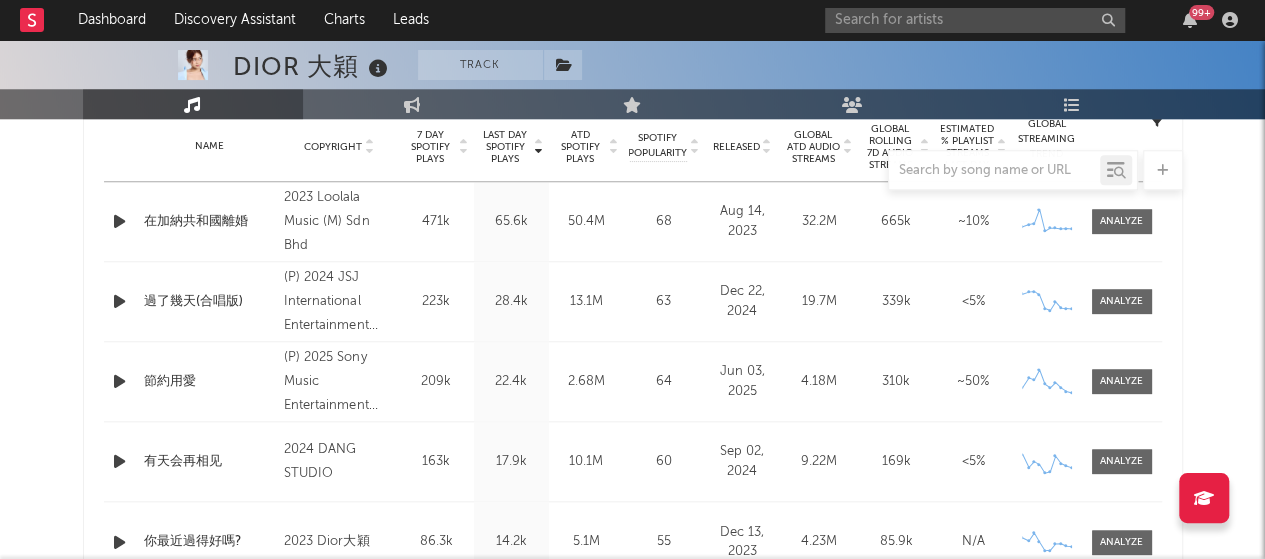scroll, scrollTop: 828, scrollLeft: 0, axis: vertical 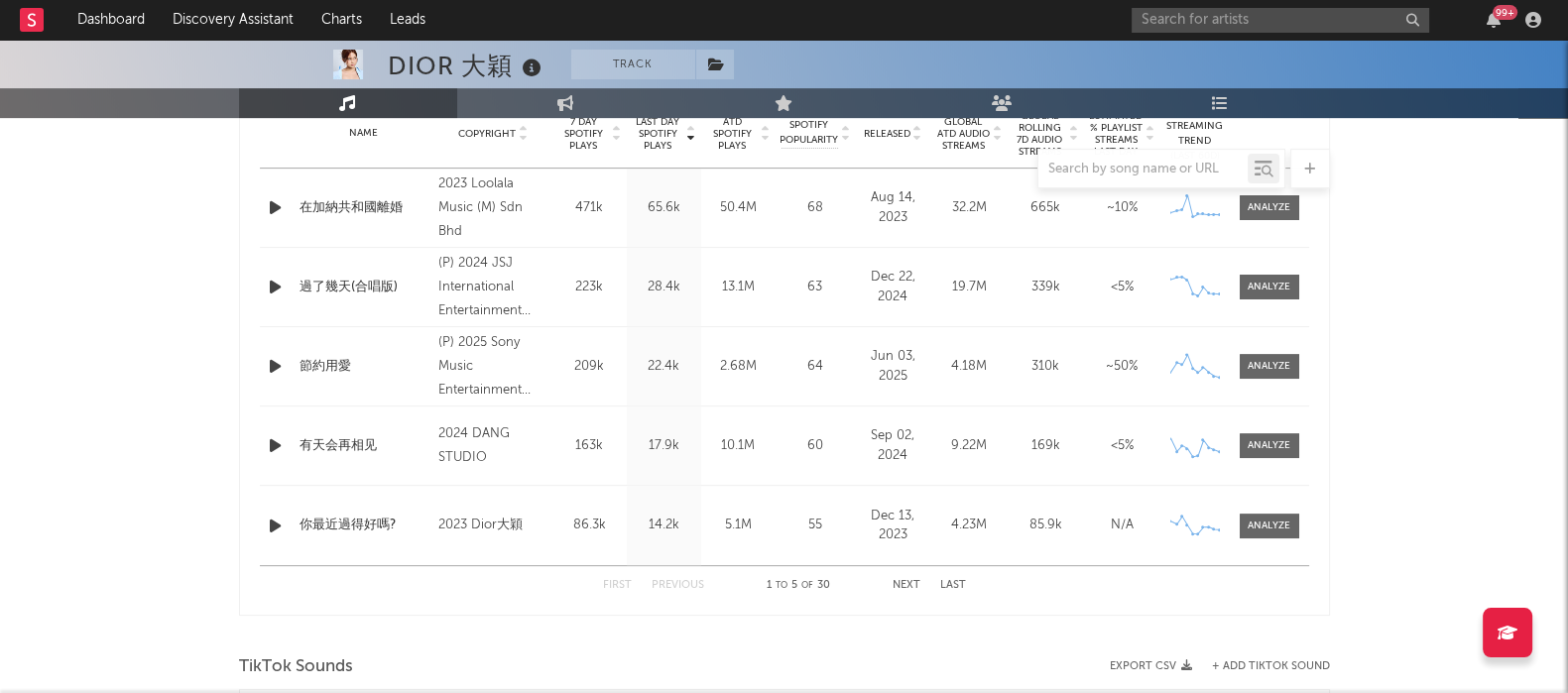 drag, startPoint x: 1141, startPoint y: 7, endPoint x: 555, endPoint y: 282, distance: 647.31831 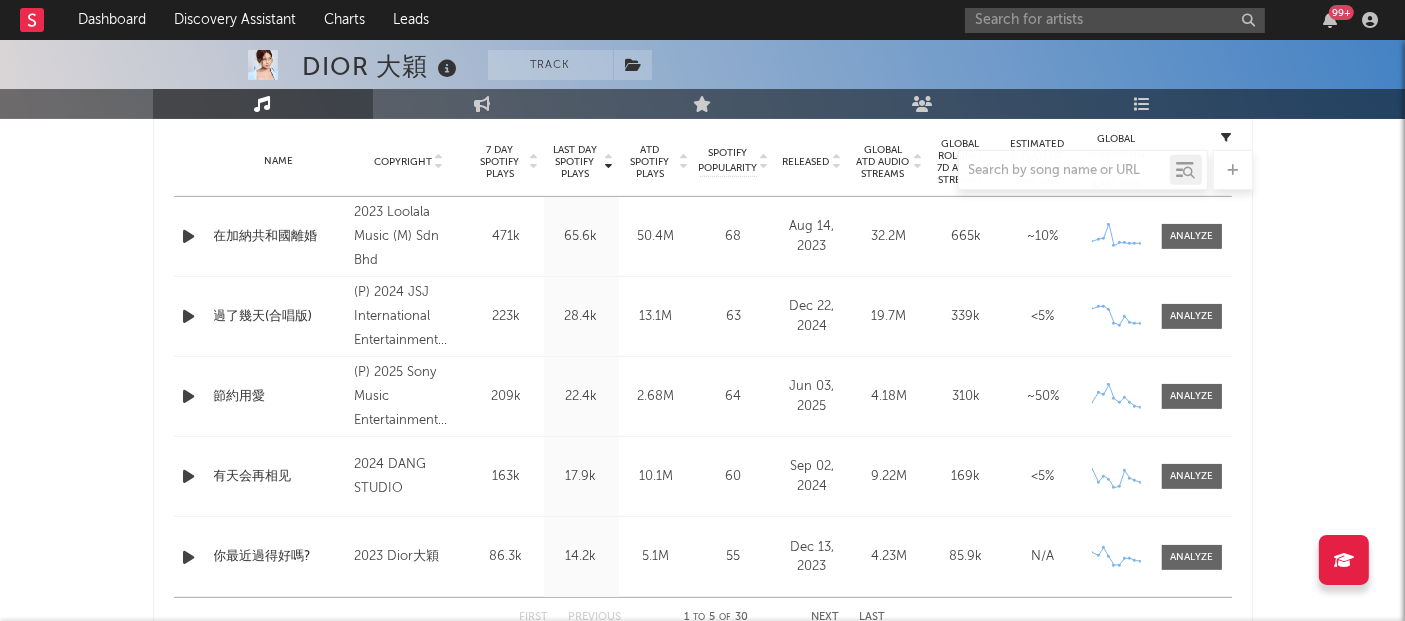 scroll, scrollTop: 800, scrollLeft: 0, axis: vertical 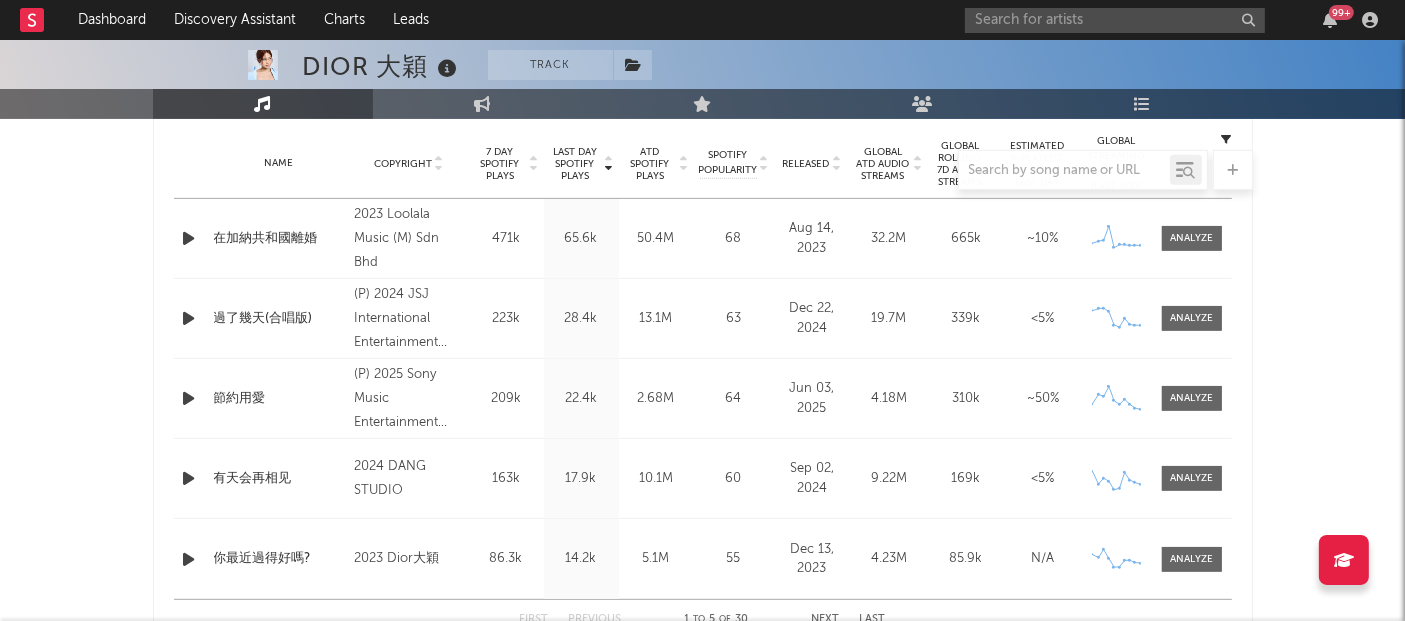 drag, startPoint x: 1222, startPoint y: 22, endPoint x: 86, endPoint y: 255, distance: 1159.6487 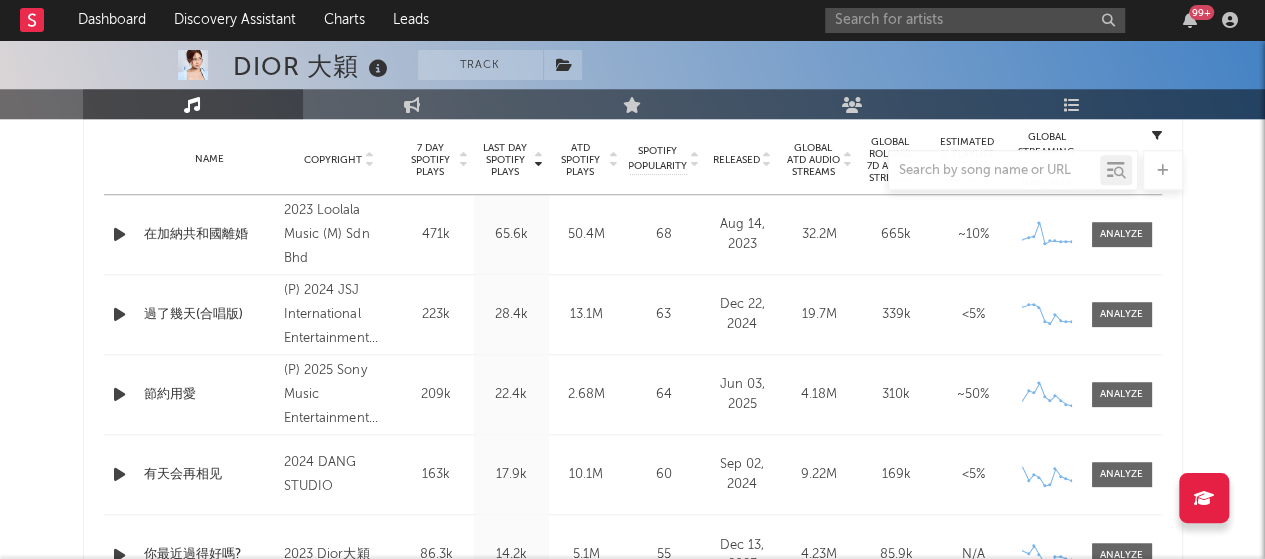 scroll, scrollTop: 806, scrollLeft: 0, axis: vertical 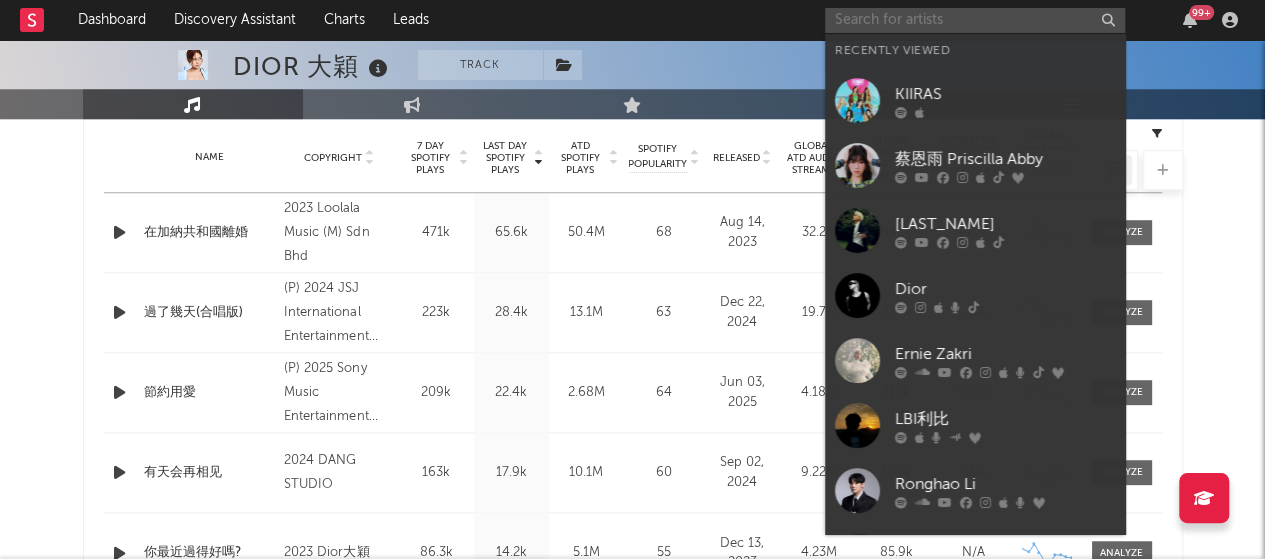 click at bounding box center [975, 20] 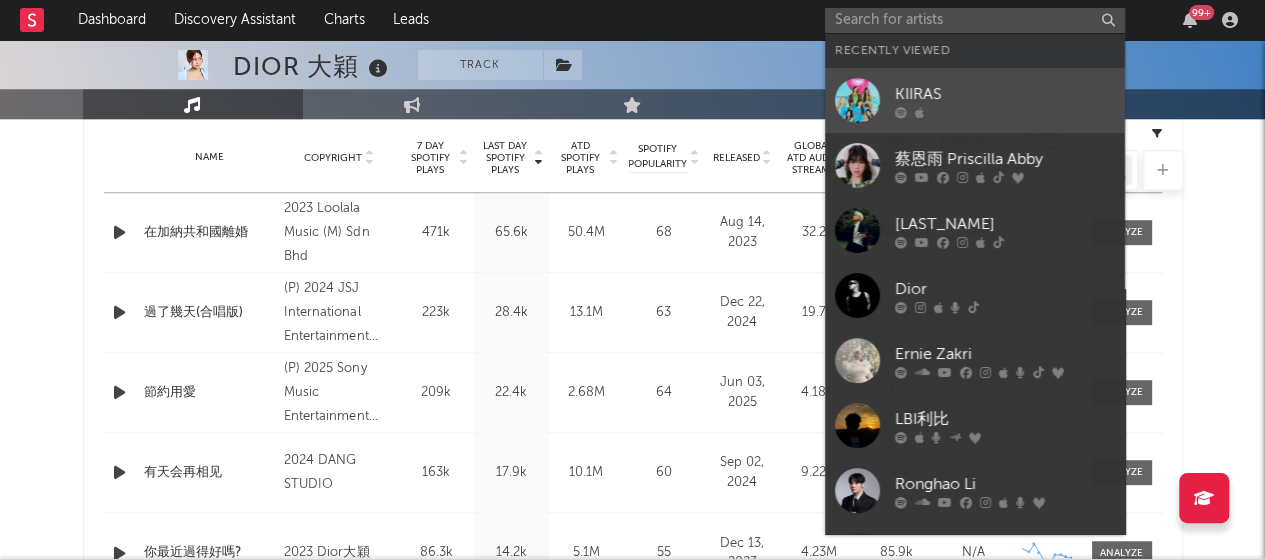 click on "KIIRAS" at bounding box center [1005, 94] 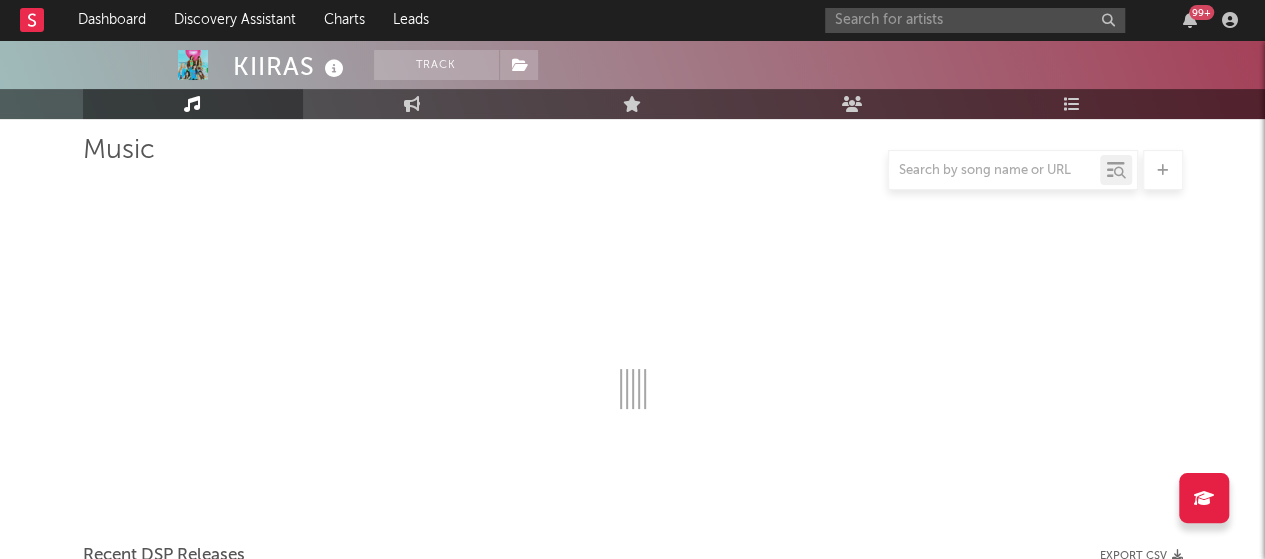 scroll, scrollTop: 806, scrollLeft: 0, axis: vertical 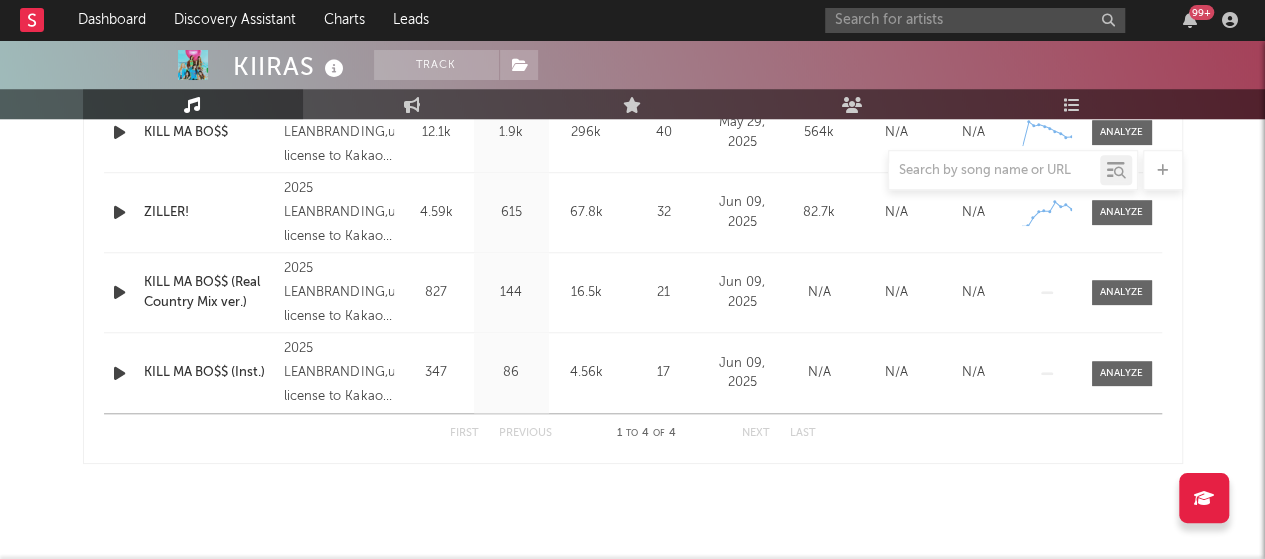 select on "1w" 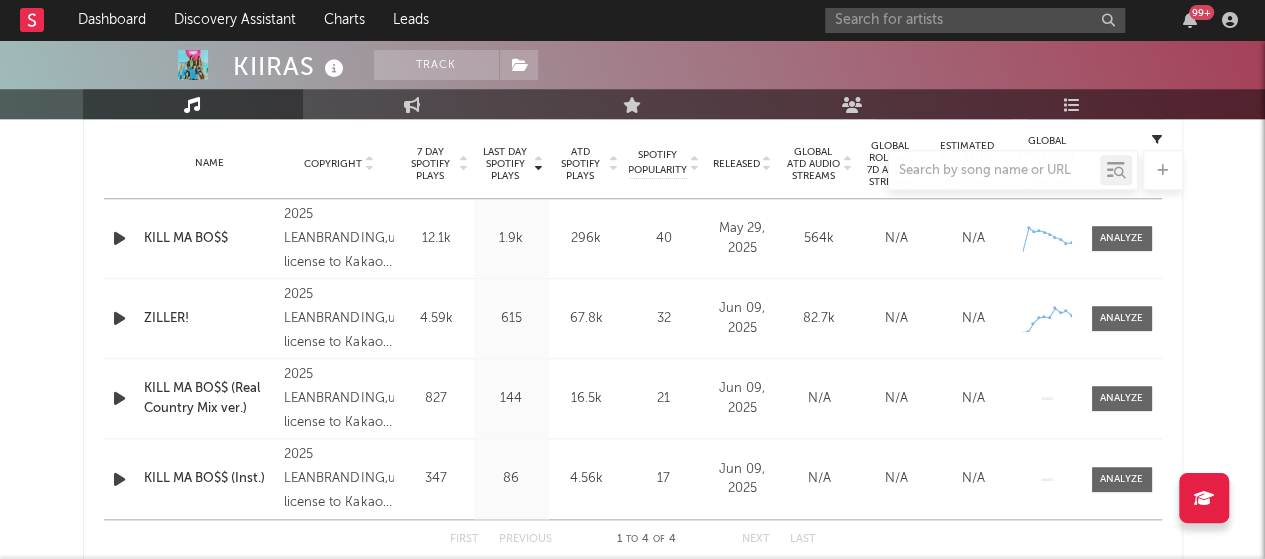 scroll, scrollTop: 804, scrollLeft: 0, axis: vertical 